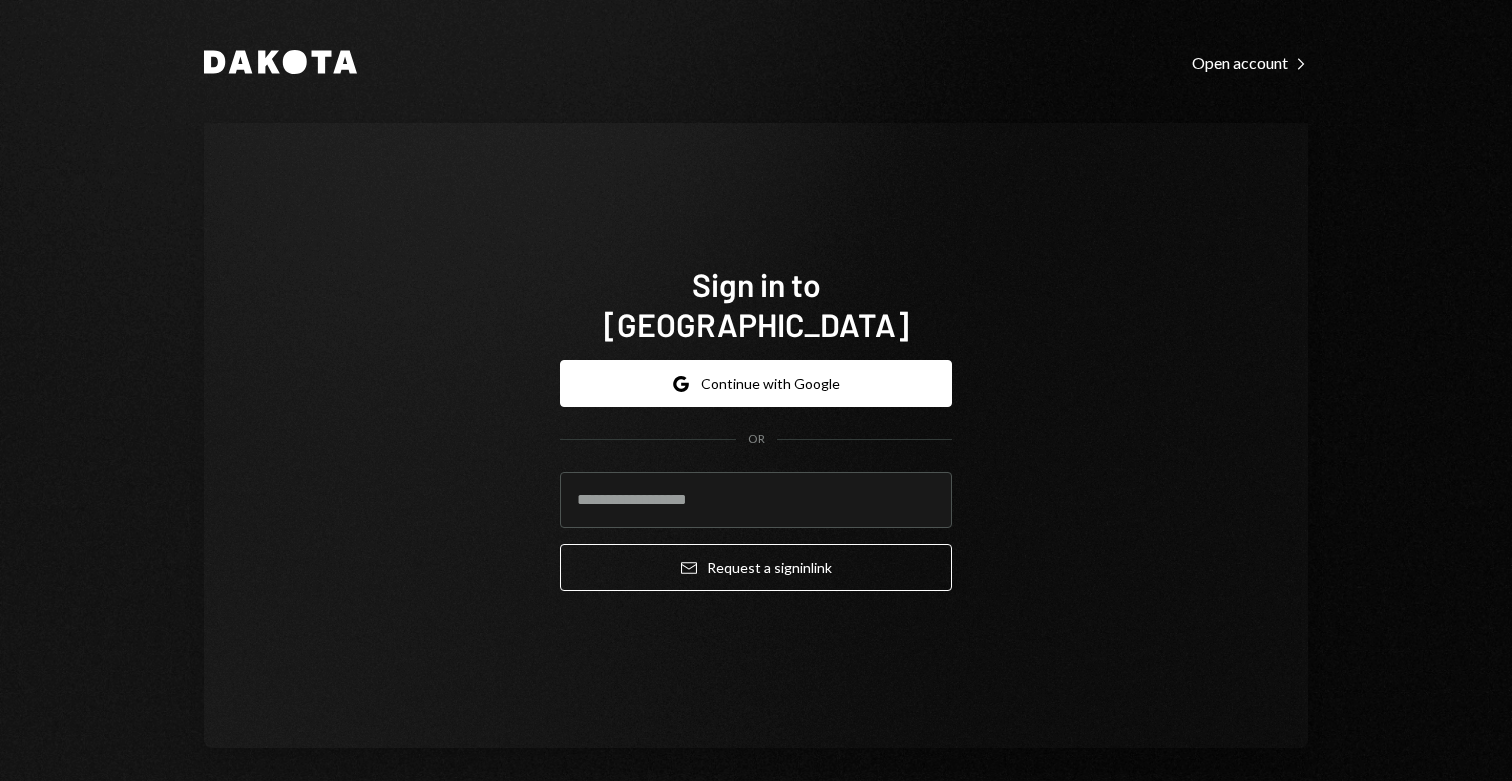 scroll, scrollTop: 0, scrollLeft: 0, axis: both 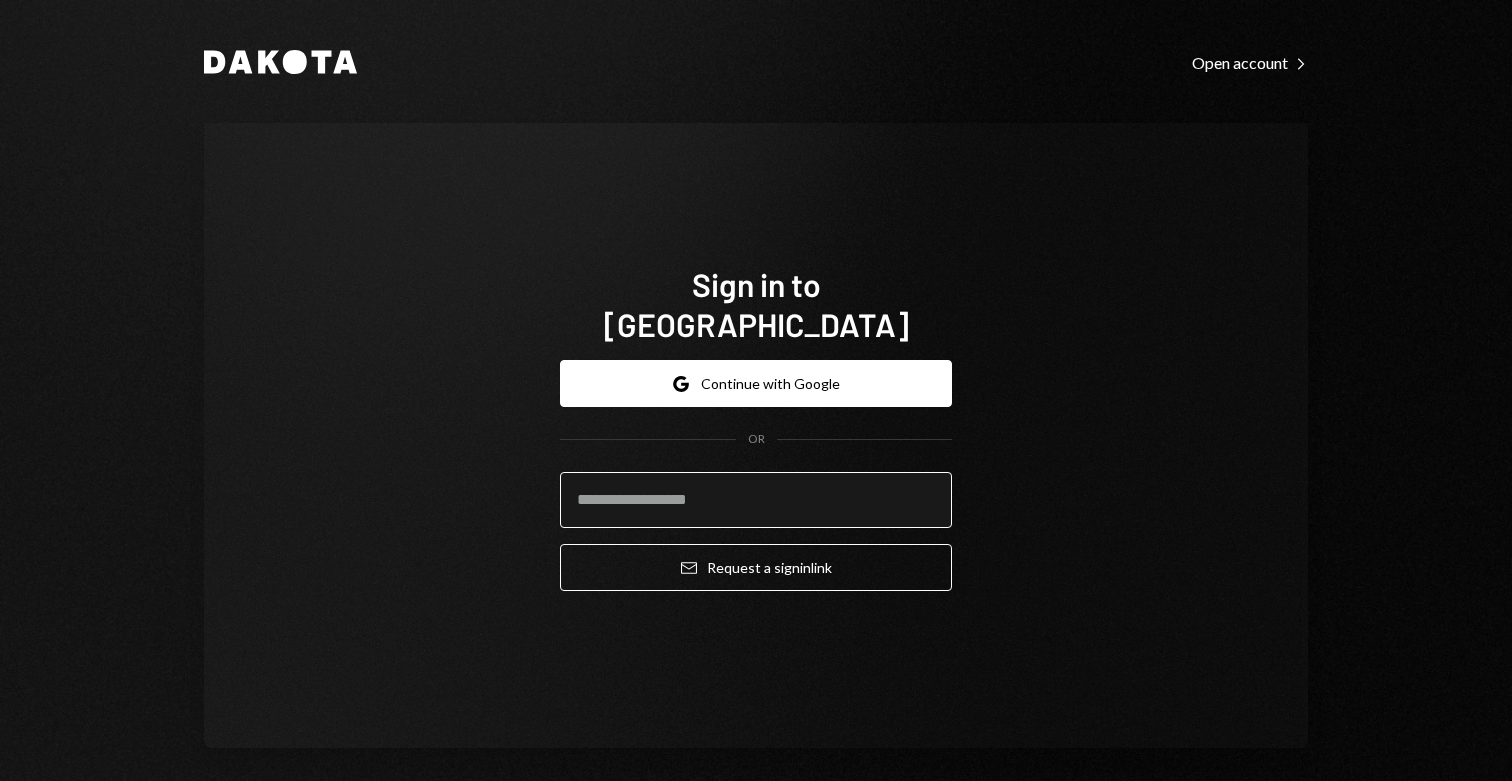 click at bounding box center (756, 500) 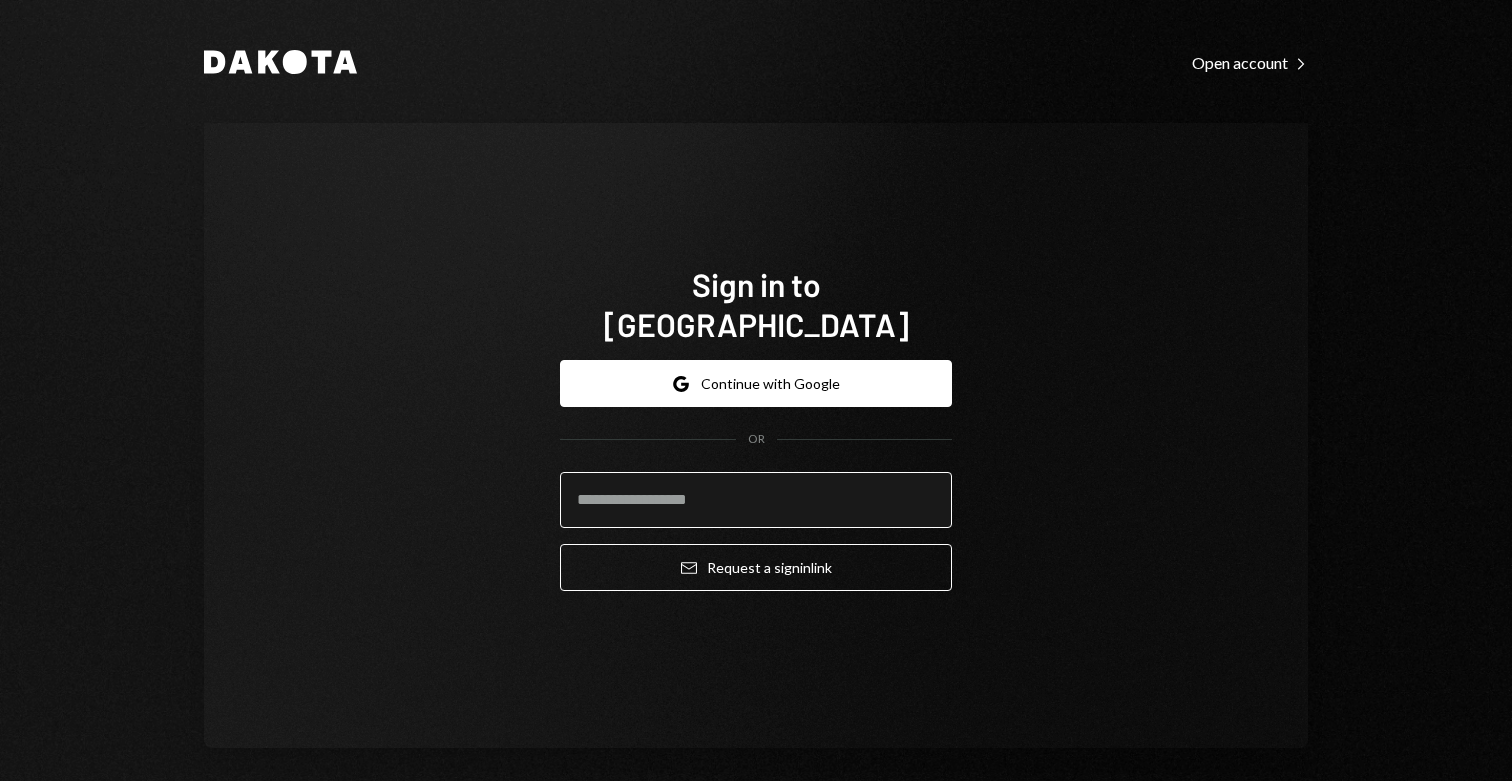 type on "**********" 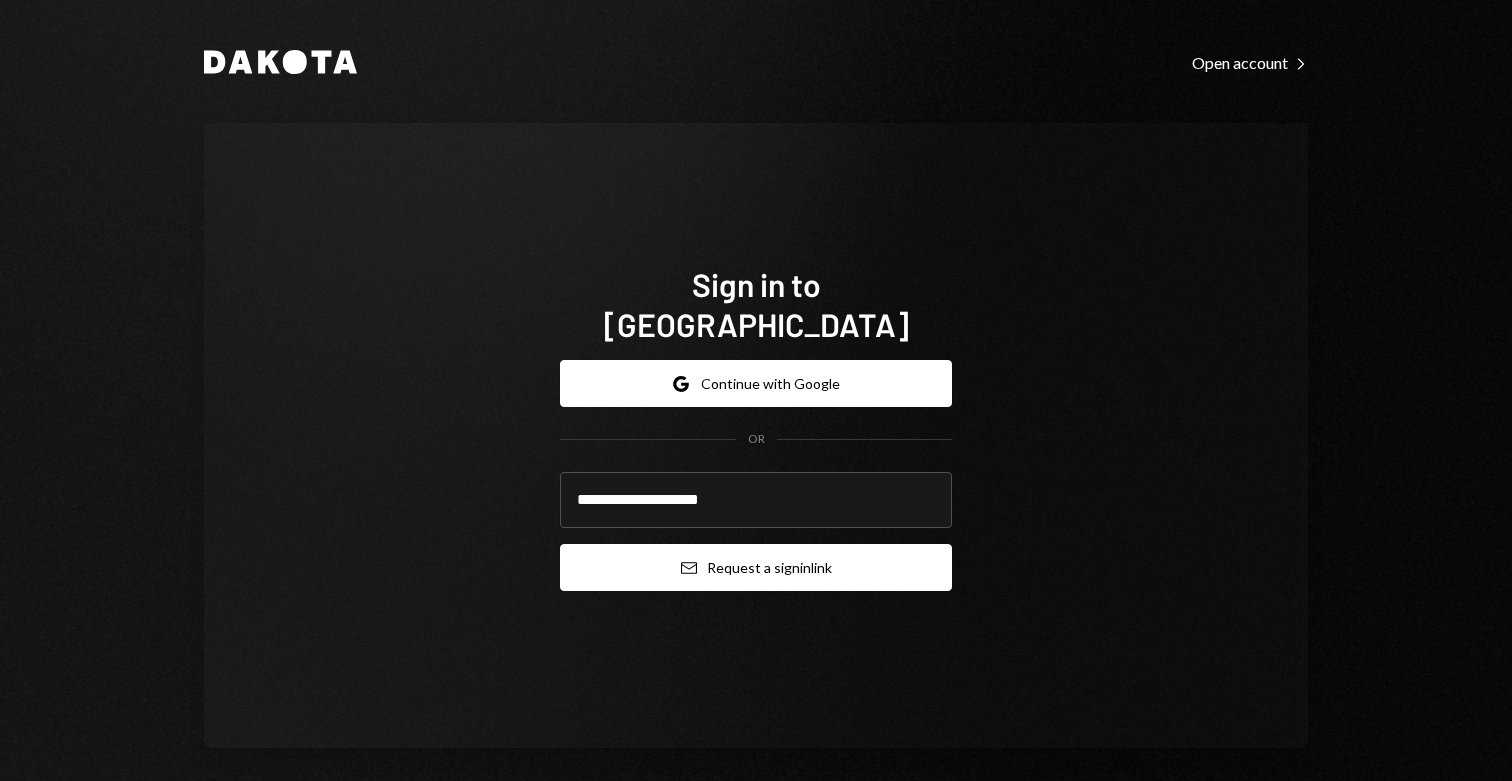 click on "Email Request a sign  in  link" at bounding box center (756, 567) 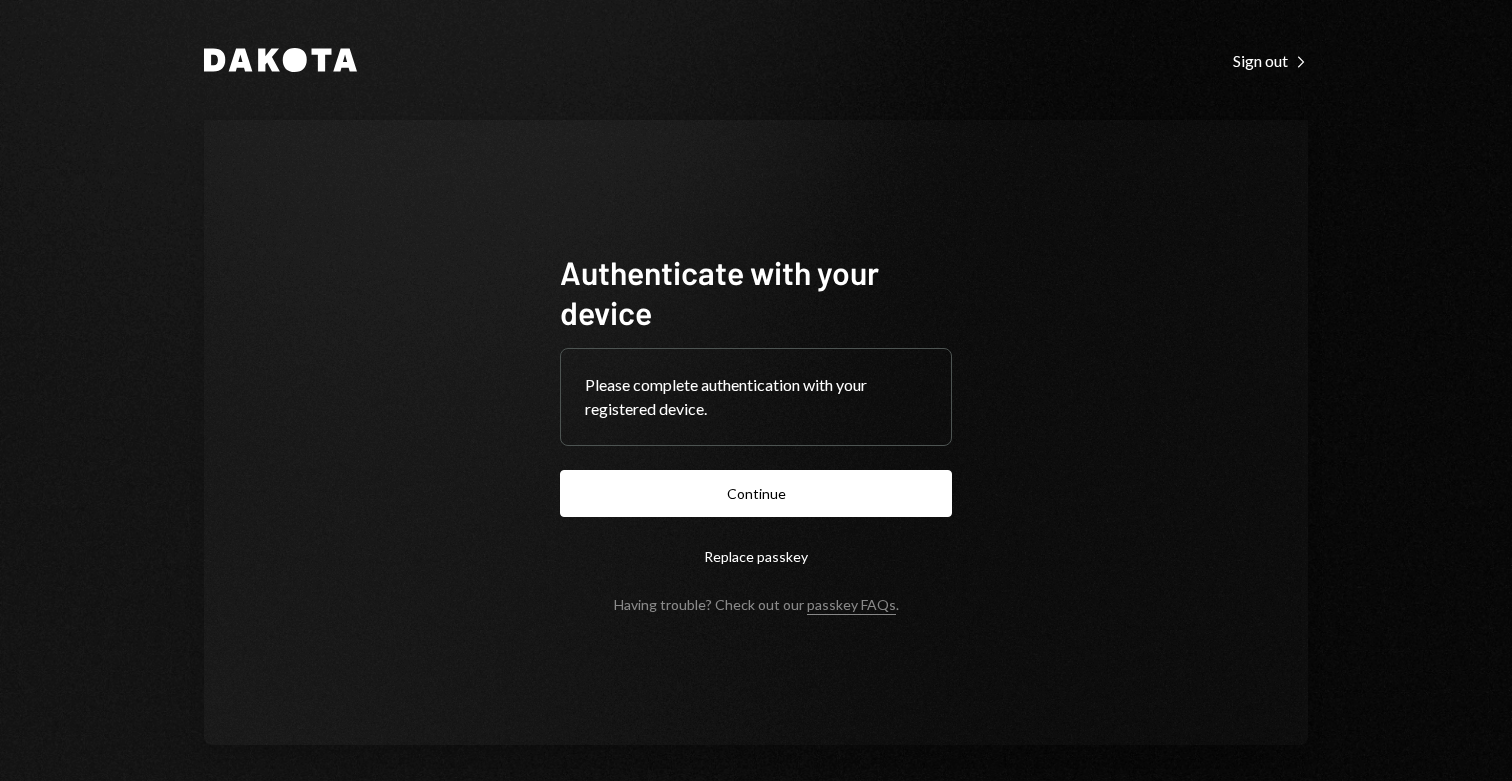 scroll, scrollTop: 0, scrollLeft: 0, axis: both 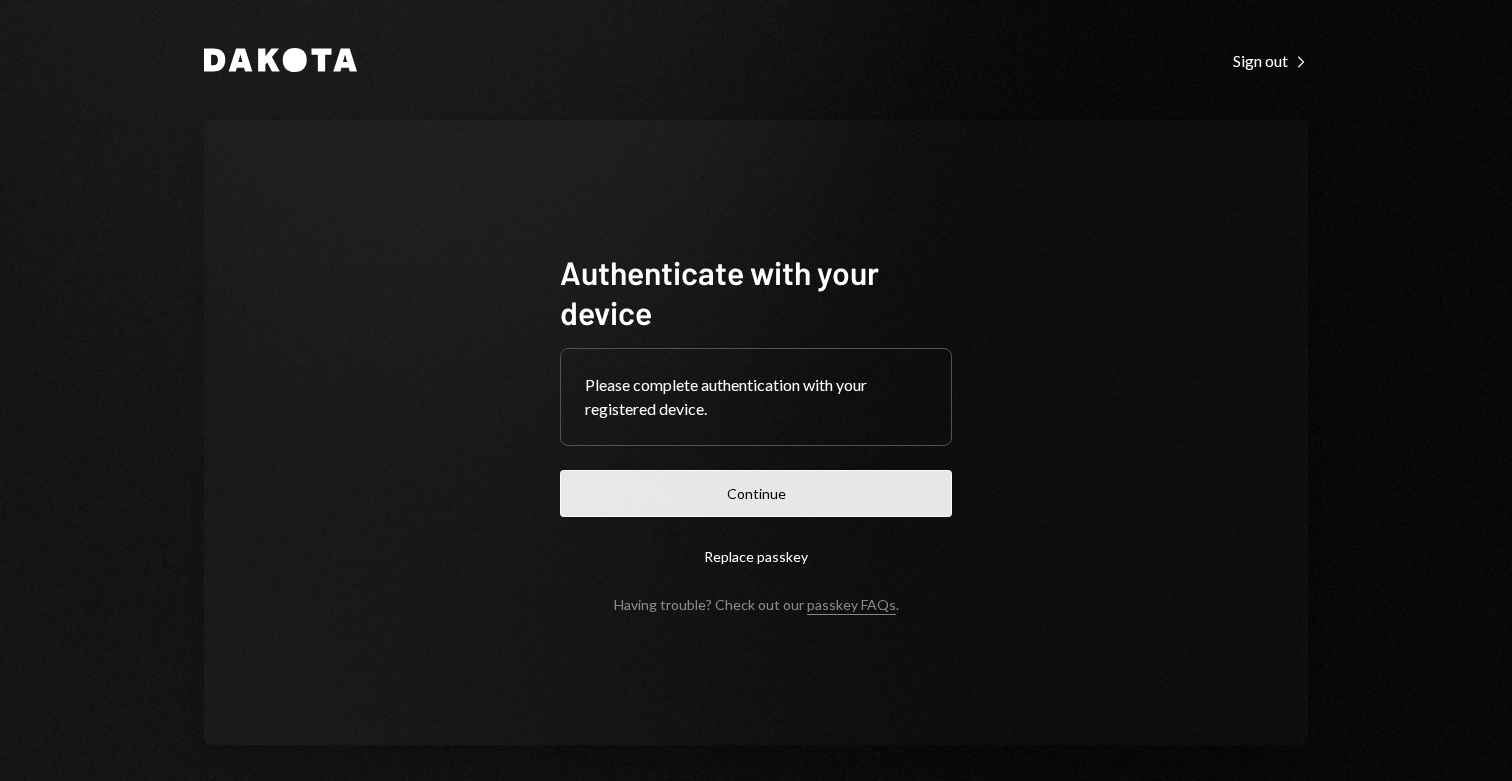 click on "Continue" at bounding box center (756, 493) 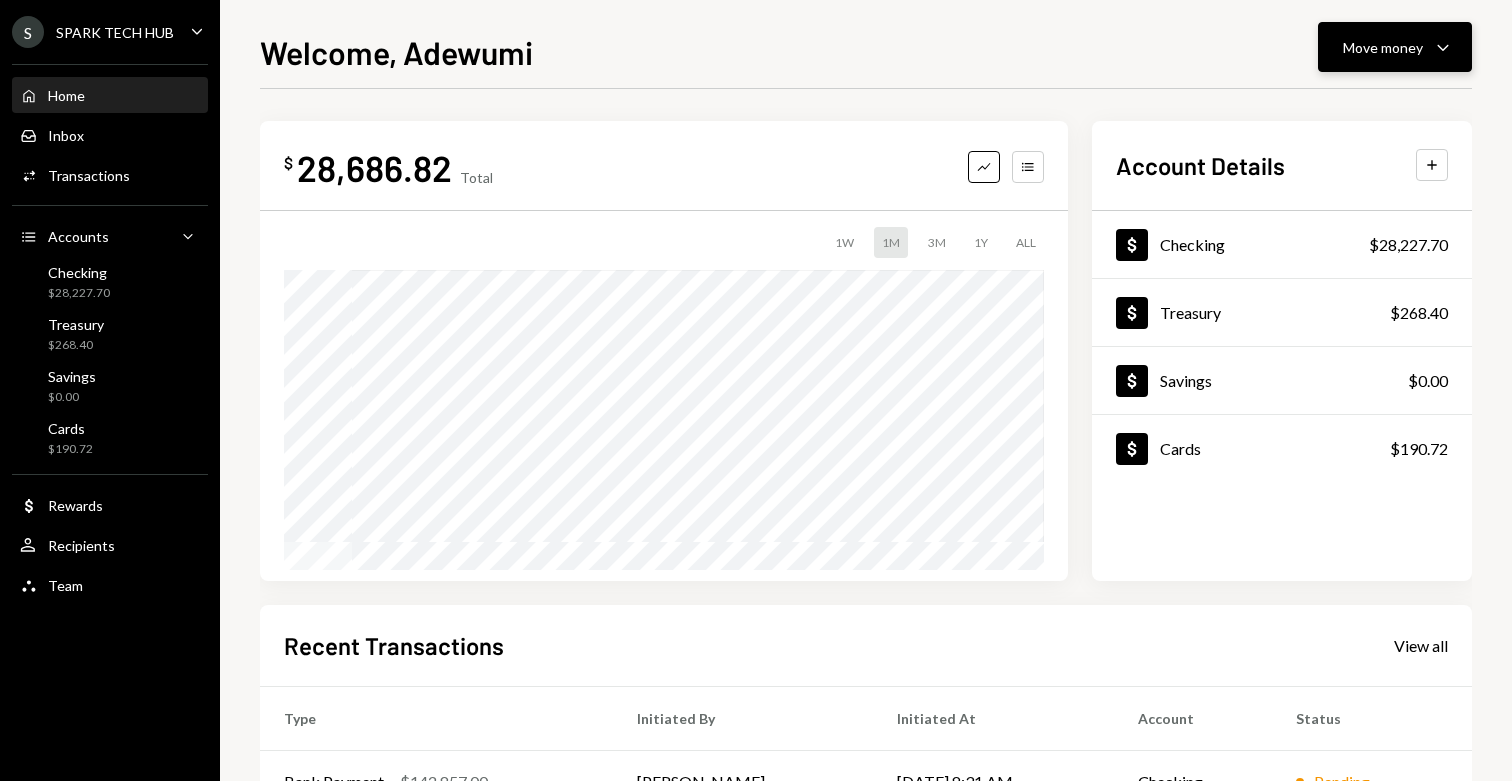 click on "Move money Caret Down" at bounding box center (1395, 47) 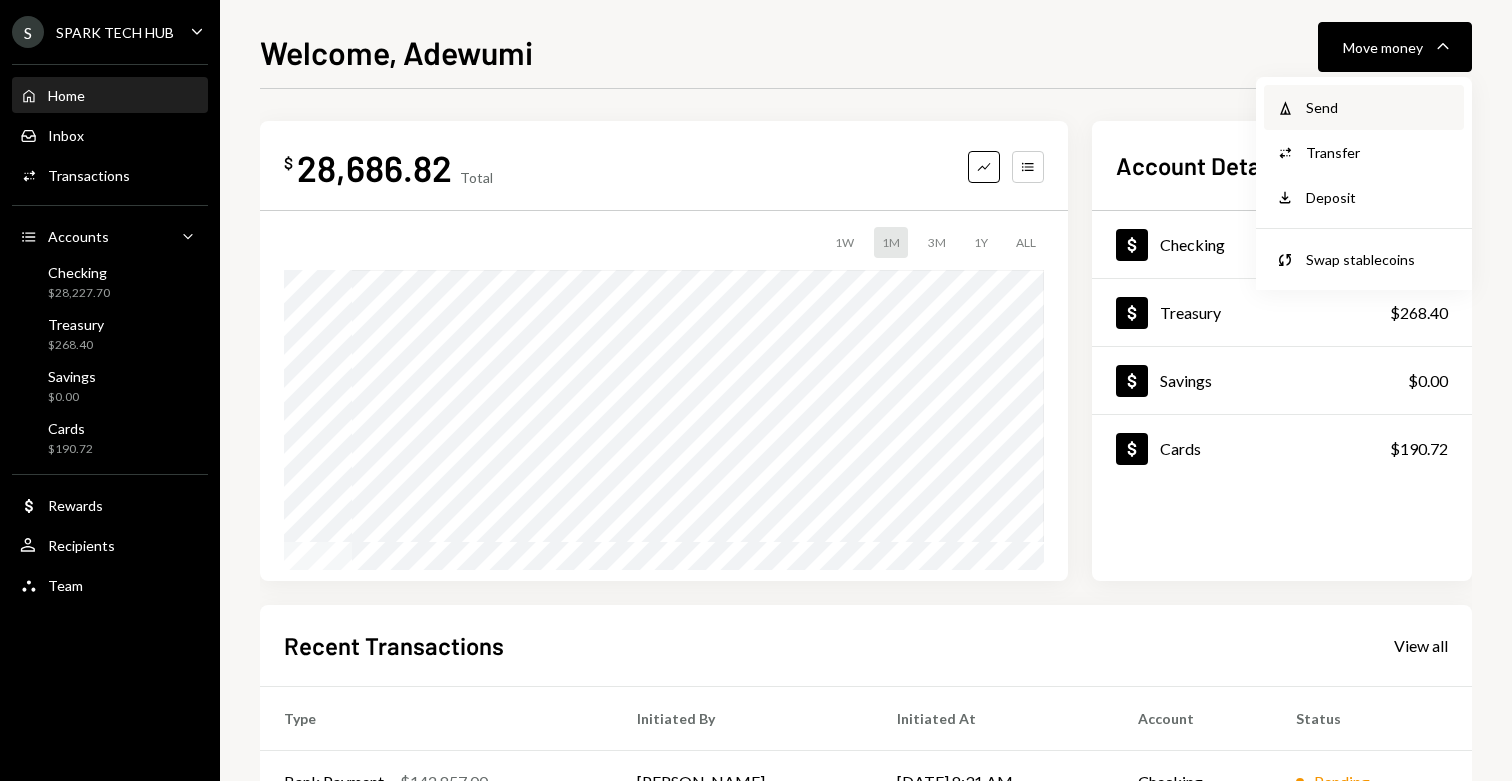 click on "Withdraw Send" at bounding box center [1364, 107] 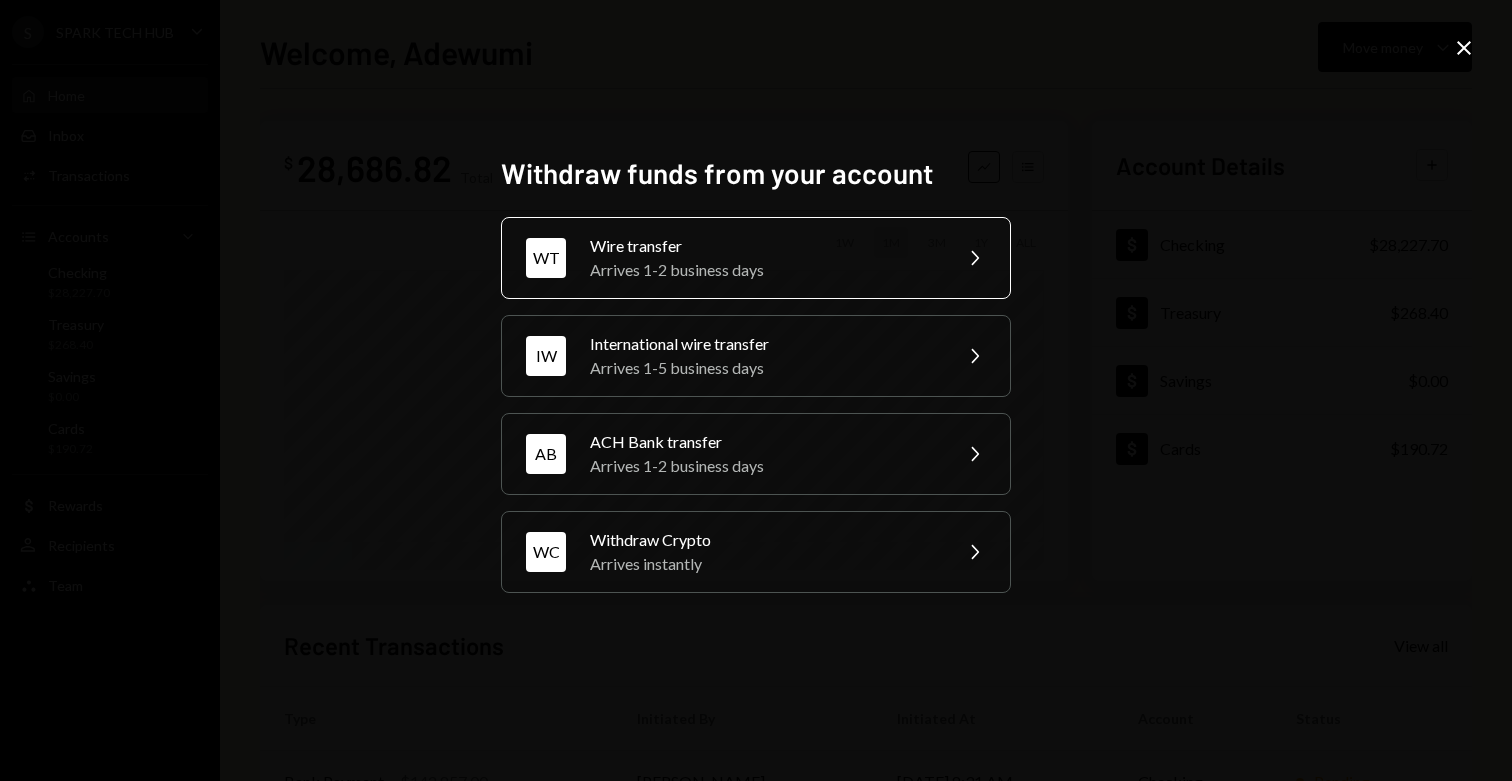 click on "Arrives 1-2 business days" at bounding box center [764, 270] 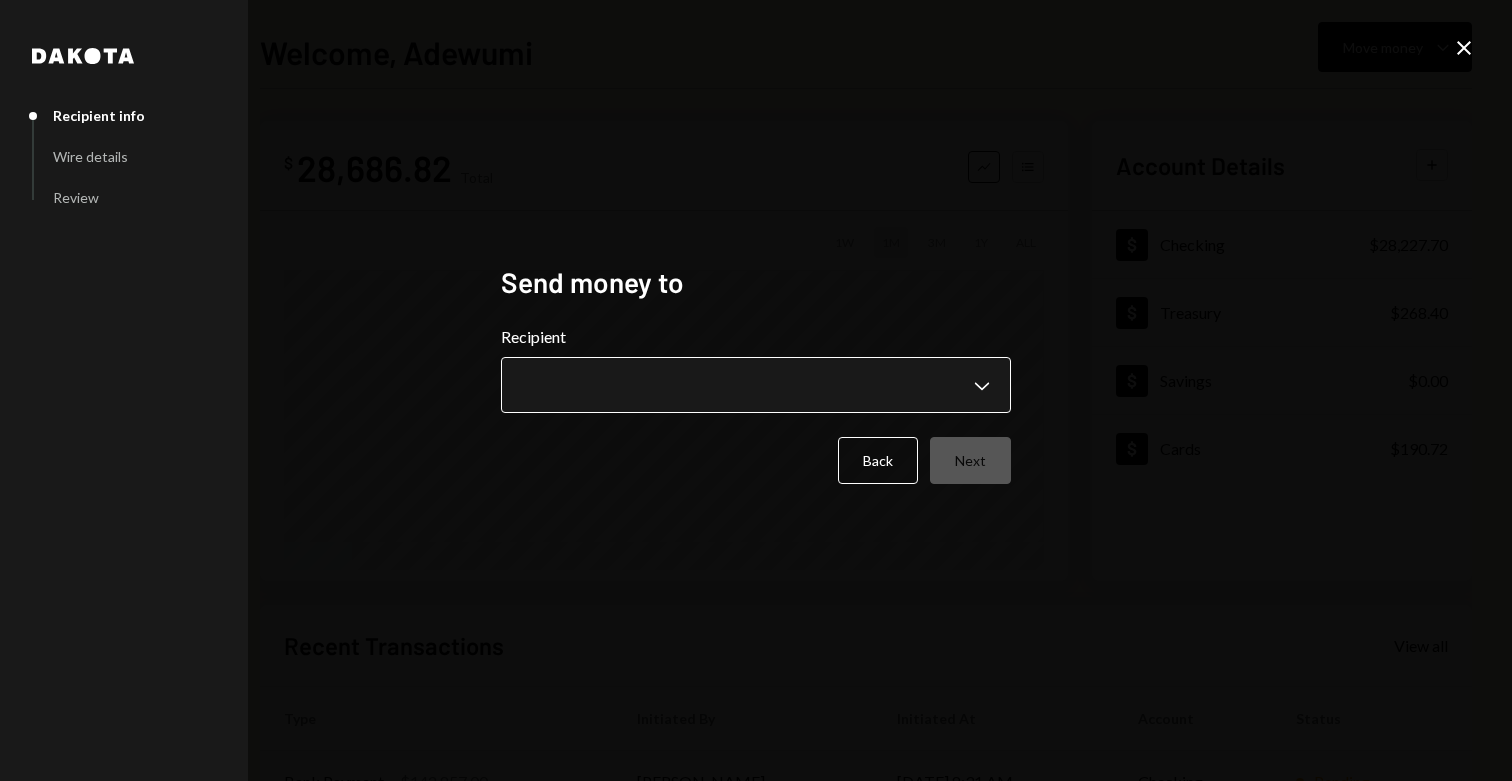 click on "**********" at bounding box center [756, 390] 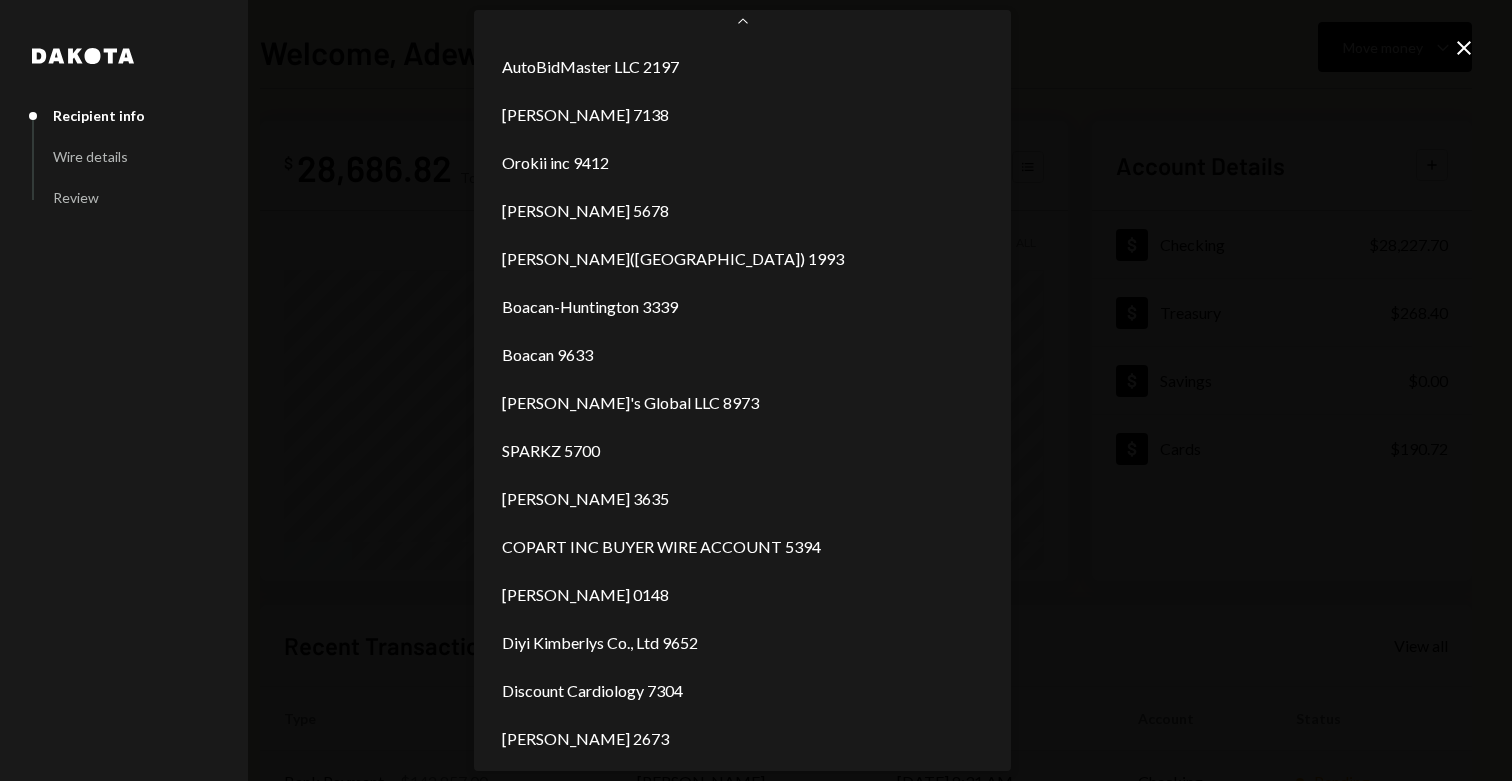 scroll, scrollTop: 0, scrollLeft: 0, axis: both 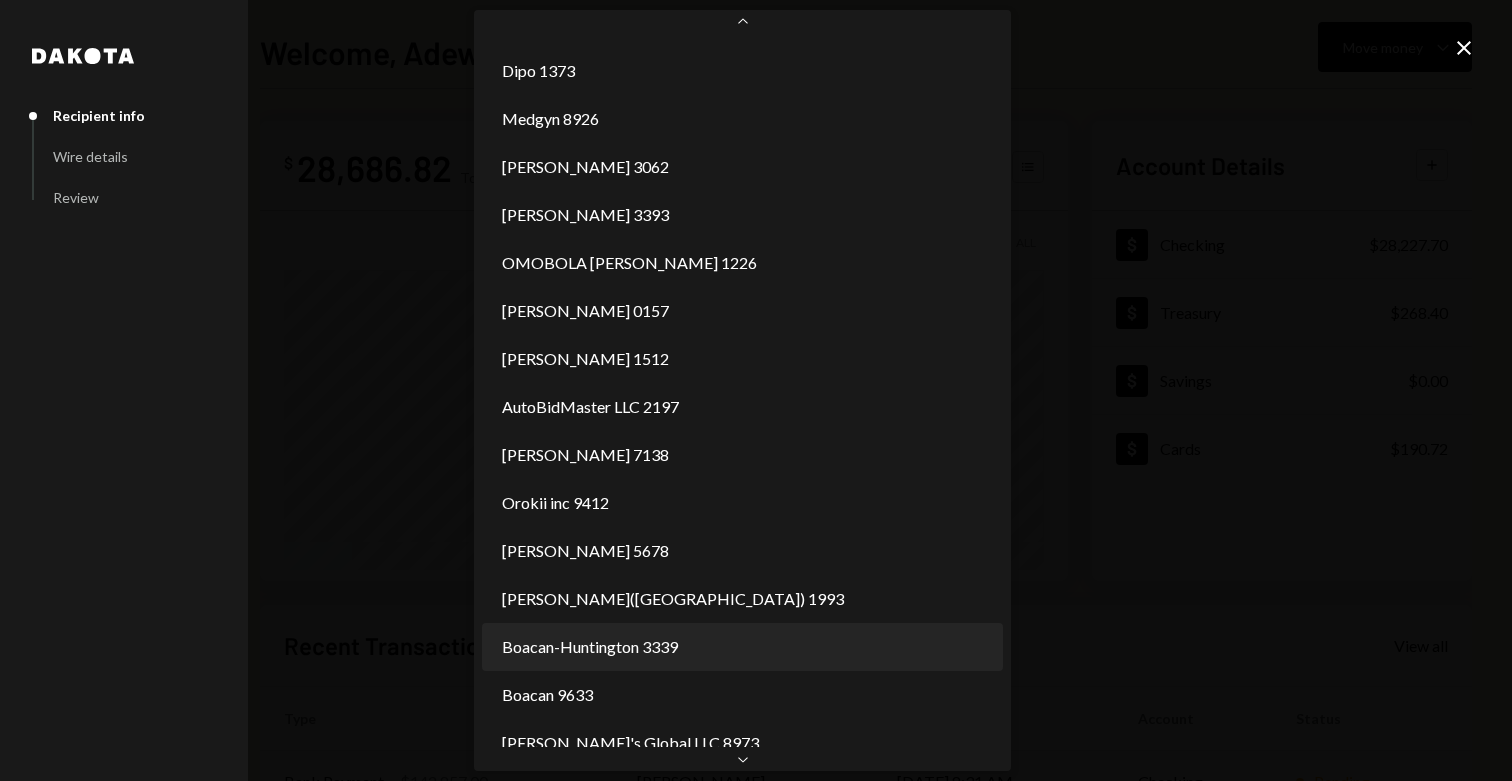 select on "**********" 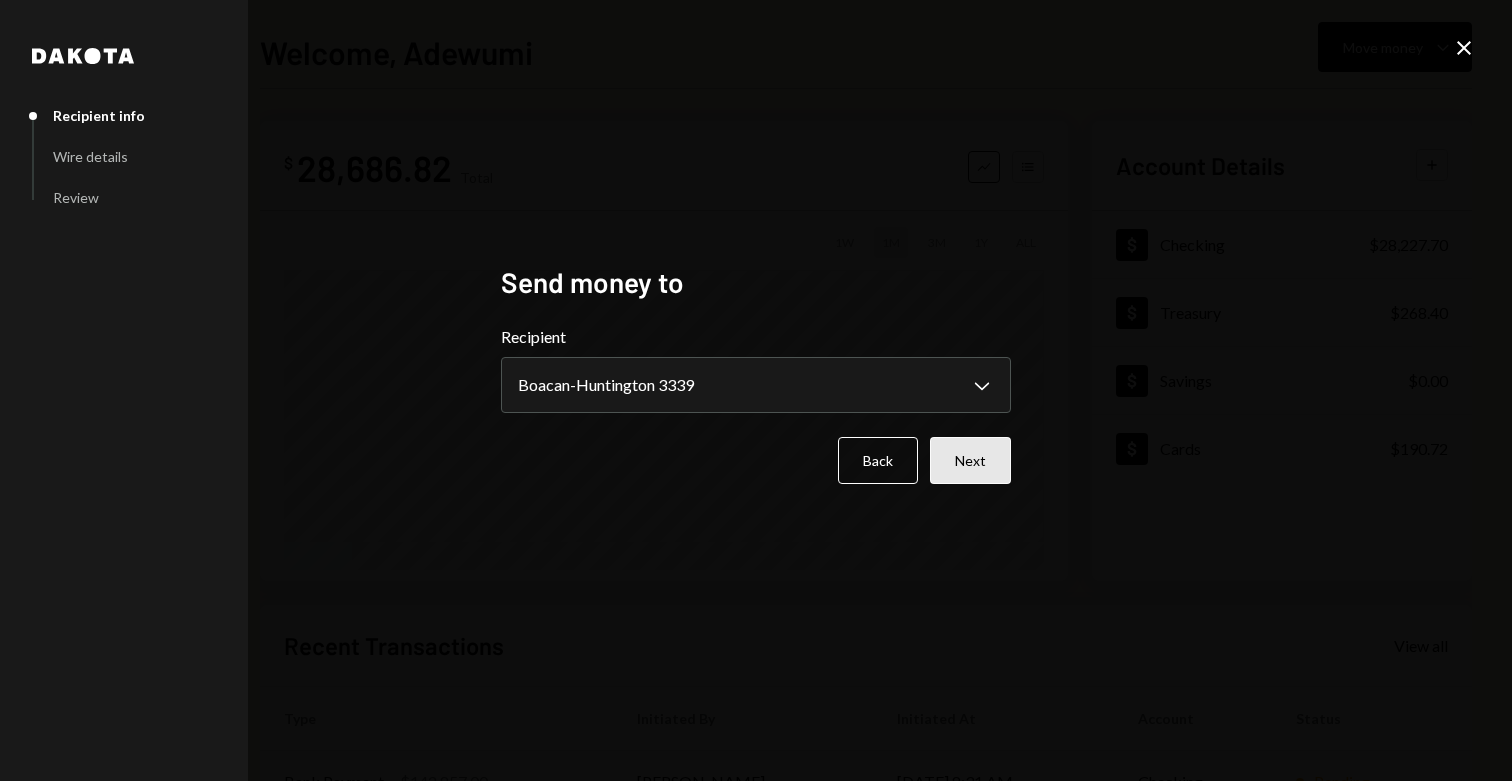 click on "Next" at bounding box center (970, 460) 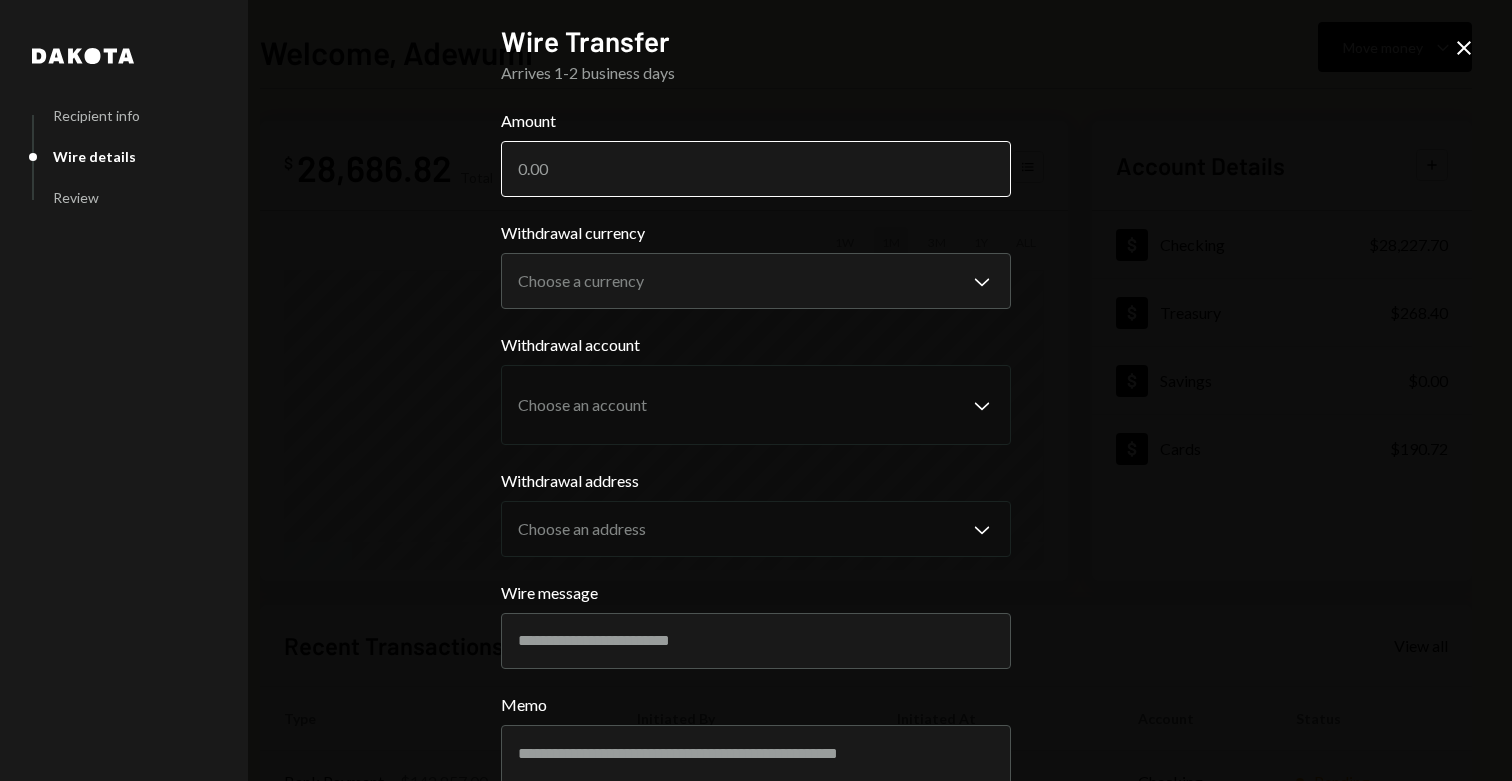click on "Amount" at bounding box center (756, 169) 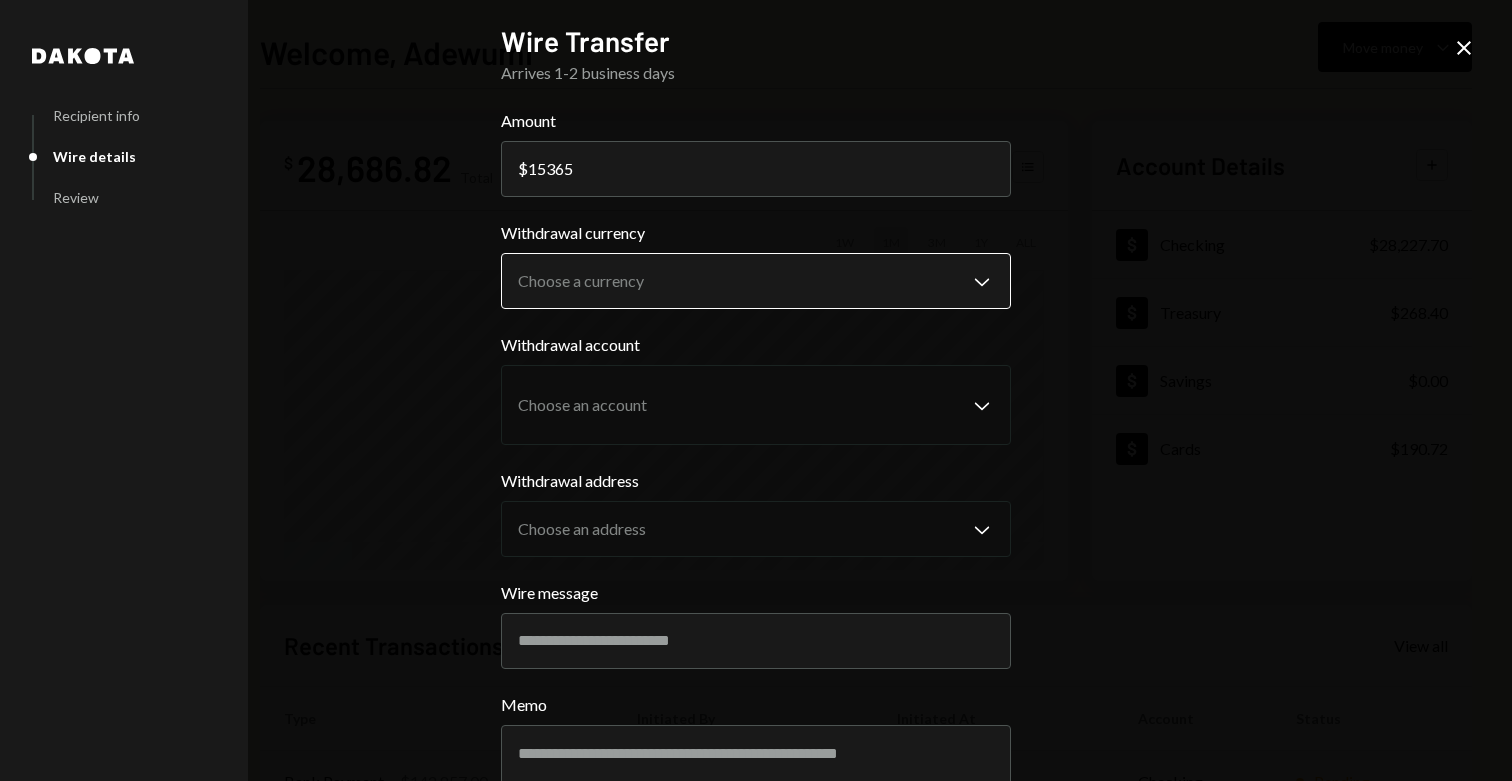 type on "15365" 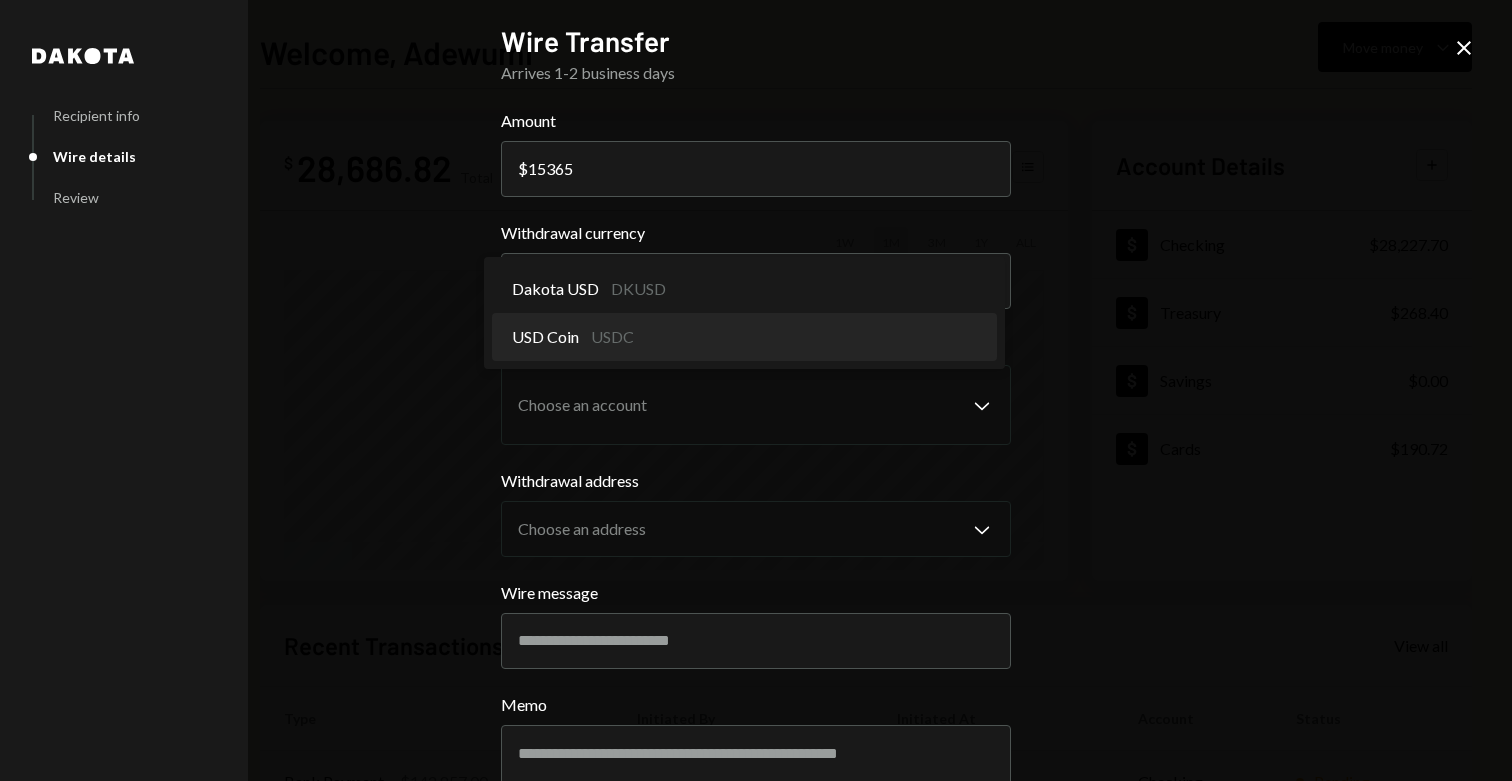 select on "****" 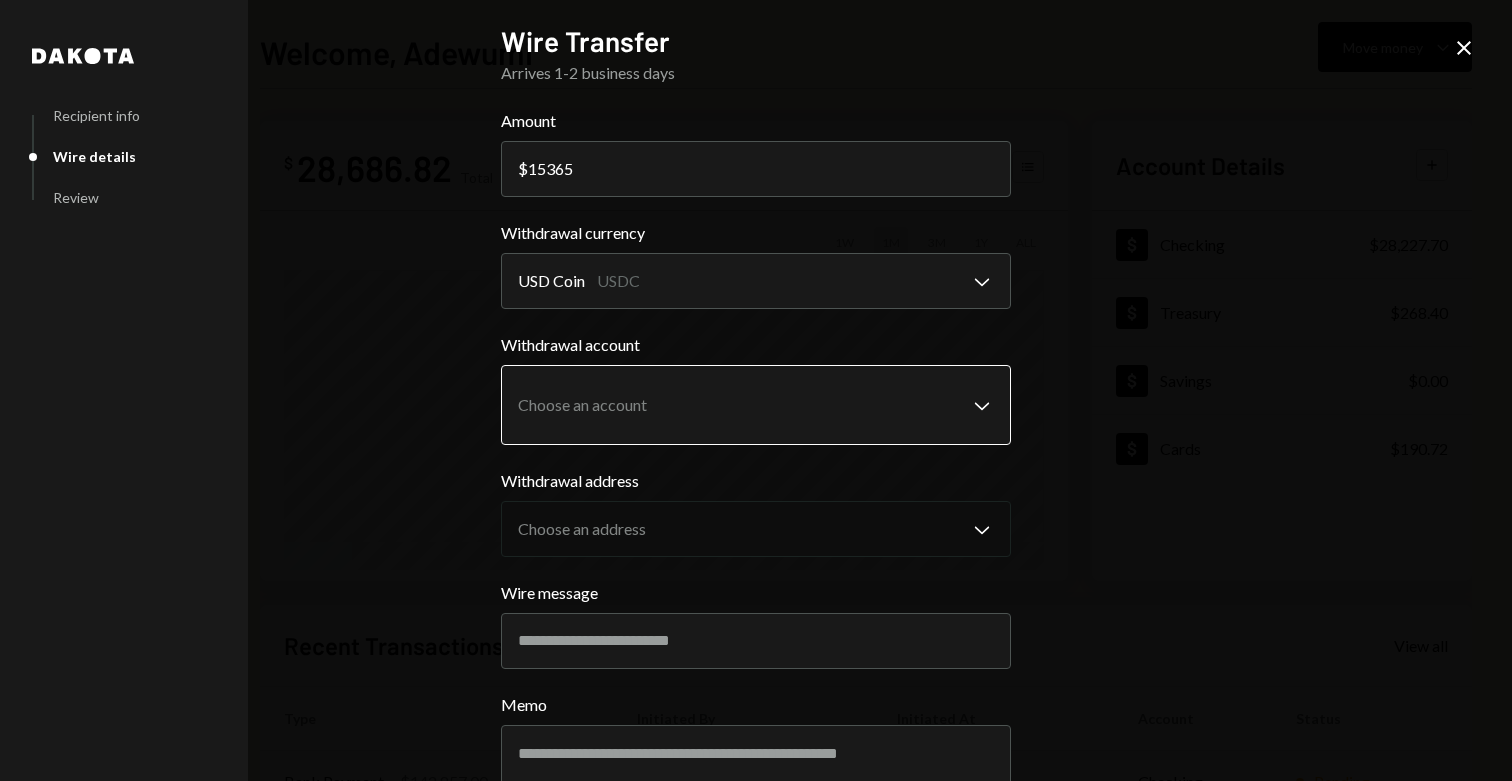 click on "S SPARK TECH HUB Caret Down Home Home Inbox Inbox Activities Transactions Accounts Accounts Caret Down Checking $28,227.70 Treasury $268.40 Savings $0.00 Cards $190.72 Dollar Rewards User Recipients Team Team Welcome, Adewumi Move money Caret Down $ 28,686.82 Total Graph Accounts 1W 1M 3M 1Y ALL Account Details Plus Dollar Checking $28,227.70 Dollar Treasury $268.40 Dollar Savings $0.00 Dollar Cards $190.72 Recent Transactions View all Type Initiated By Initiated At Account Status Bank Payment $142,857.00 Adewumi Hammed 07/03/25 8:31 AM Checking Pending Deposit 150,000  USDC 0xf89d...5EaA40 Copy 07/03/25 8:24 AM Checking Completed Bank Payment $4,459.00 Olusola Kolawole 07/02/25 5:23 PM Checking Completed Withdrawal 20,000  USDC Adewumi Hammed 07/02/25 12:41 PM Checking Completed Bank Payment $44,751.00 Adewumi Hammed 07/02/25 8:44 AM Checking Completed /dashboard Dakota Recipient info Wire details Review Wire Transfer Arrives 1-2 business days Amount $ 15365 Withdrawal currency USD Coin USDC Chevron Down" at bounding box center (756, 390) 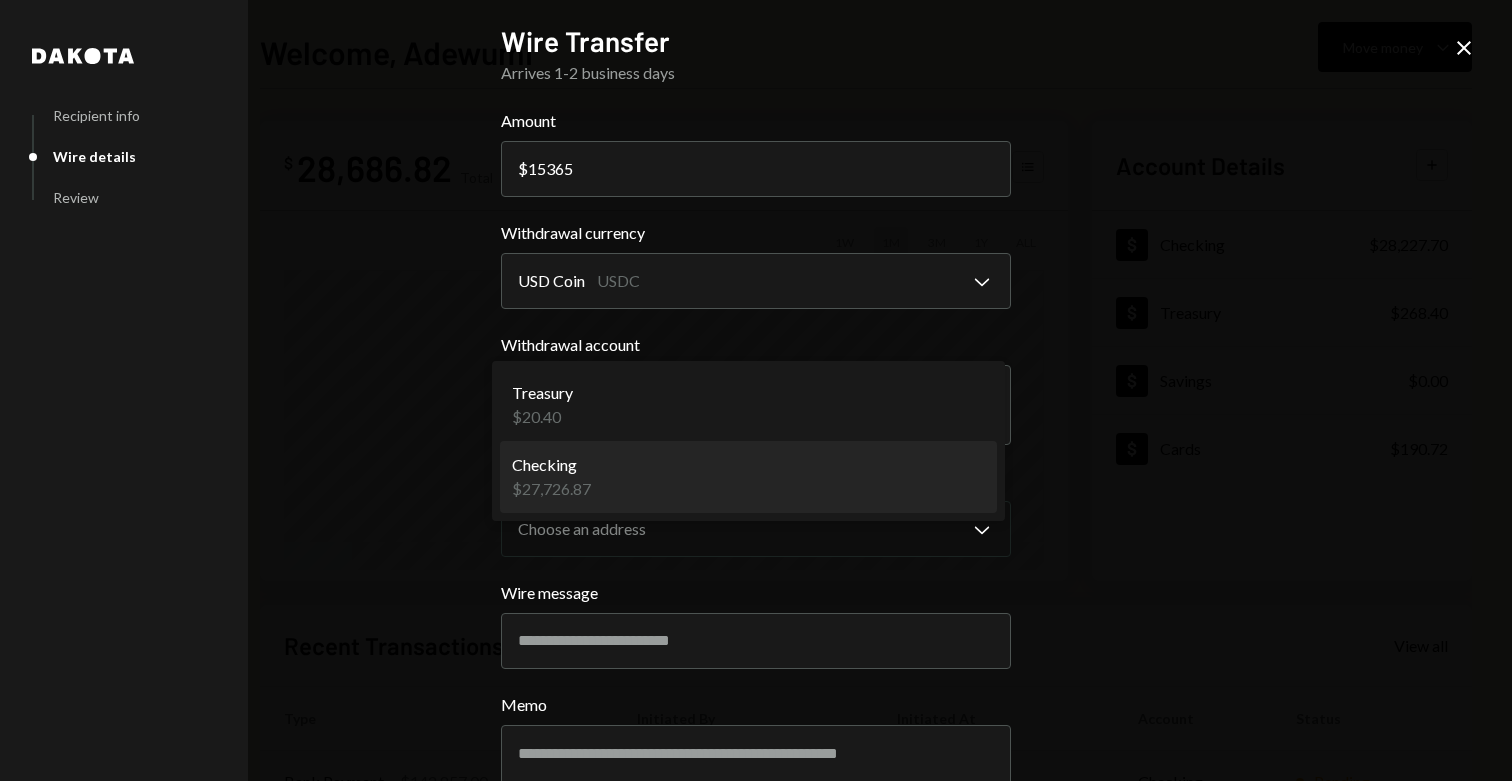 select on "**********" 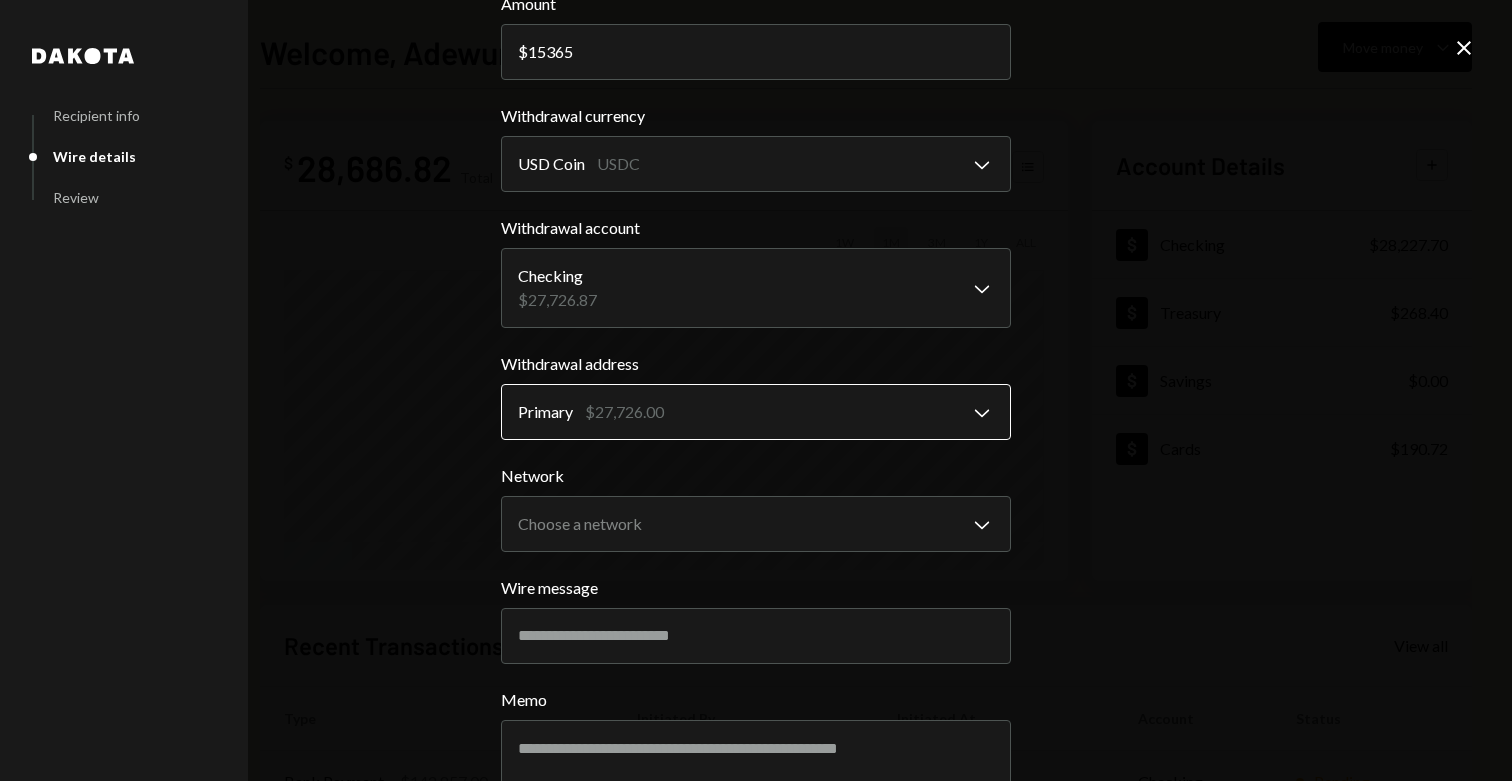 scroll, scrollTop: 124, scrollLeft: 0, axis: vertical 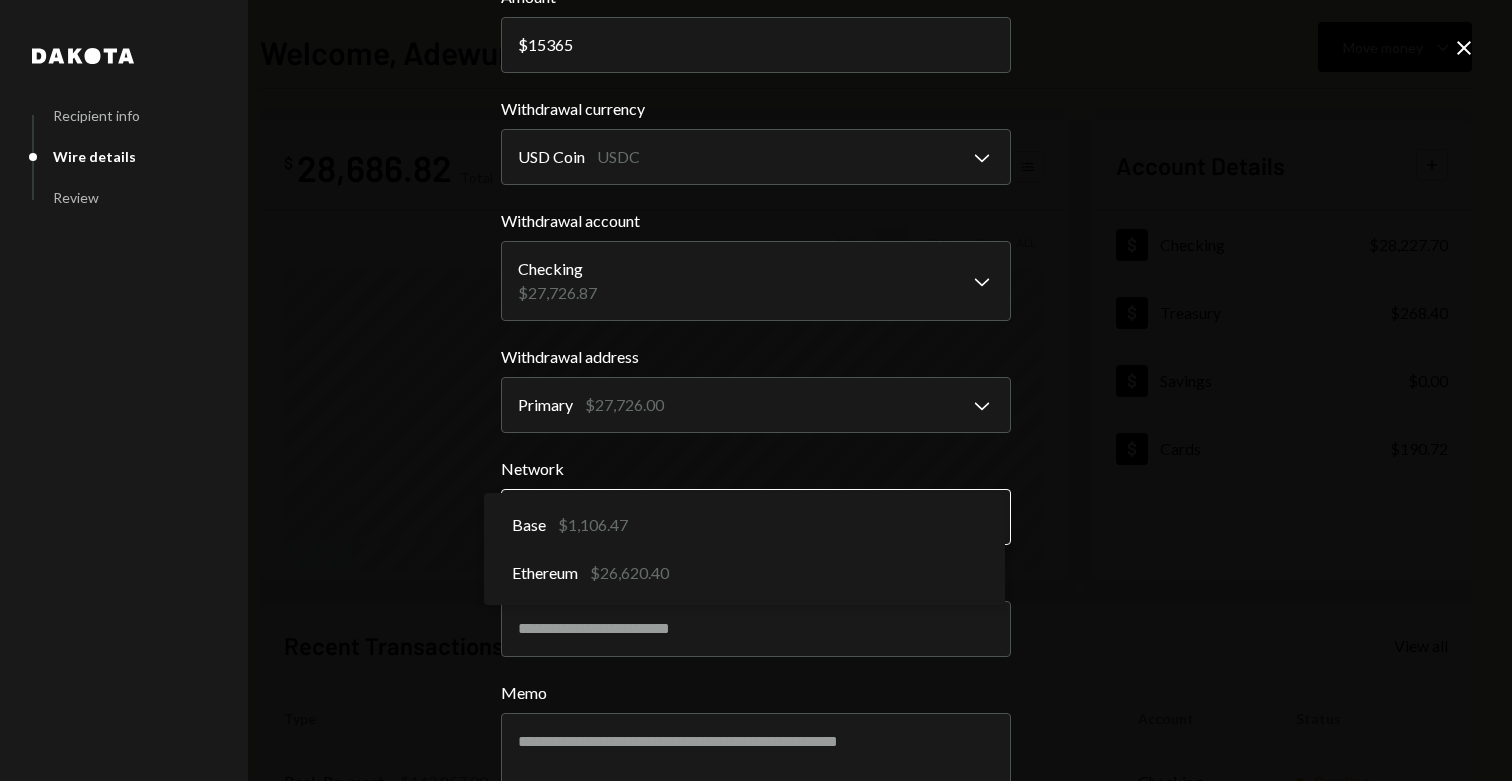 click on "S SPARK TECH HUB Caret Down Home Home Inbox Inbox Activities Transactions Accounts Accounts Caret Down Checking $28,227.70 Treasury $268.40 Savings $0.00 Cards $190.72 Dollar Rewards User Recipients Team Team Welcome, Adewumi Move money Caret Down $ 28,686.82 Total Graph Accounts 1W 1M 3M 1Y ALL Account Details Plus Dollar Checking $28,227.70 Dollar Treasury $268.40 Dollar Savings $0.00 Dollar Cards $190.72 Recent Transactions View all Type Initiated By Initiated At Account Status Bank Payment $142,857.00 Adewumi Hammed 07/03/25 8:31 AM Checking Pending Deposit 150,000  USDC 0xf89d...5EaA40 Copy 07/03/25 8:24 AM Checking Completed Bank Payment $4,459.00 Olusola Kolawole 07/02/25 5:23 PM Checking Completed Withdrawal 20,000  USDC Adewumi Hammed 07/02/25 12:41 PM Checking Completed Bank Payment $44,751.00 Adewumi Hammed 07/02/25 8:44 AM Checking Completed /dashboard Dakota Recipient info Wire details Review Wire Transfer Arrives 1-2 business days Amount $ 15365 Withdrawal currency USD Coin USDC Chevron Down" at bounding box center [756, 390] 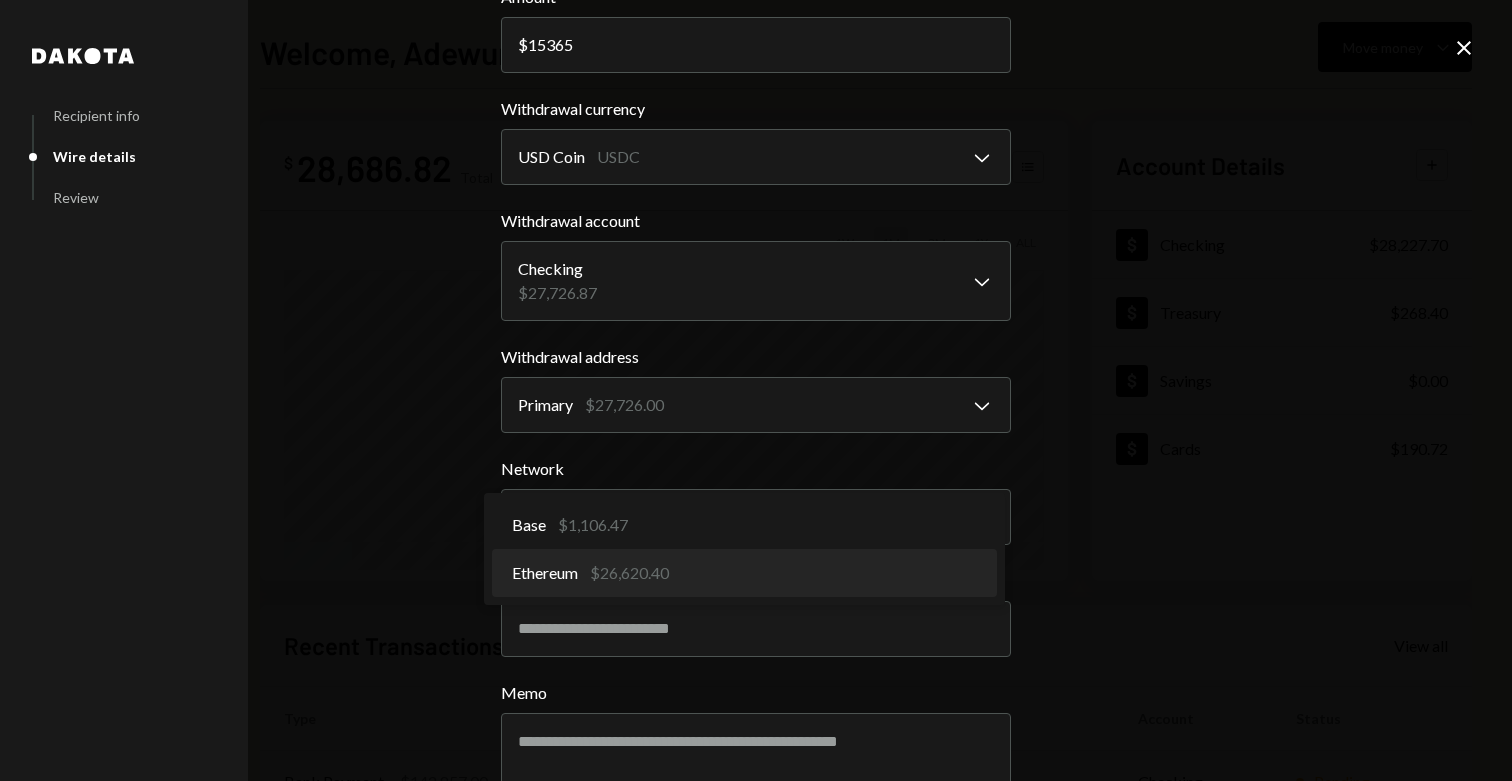 select on "**********" 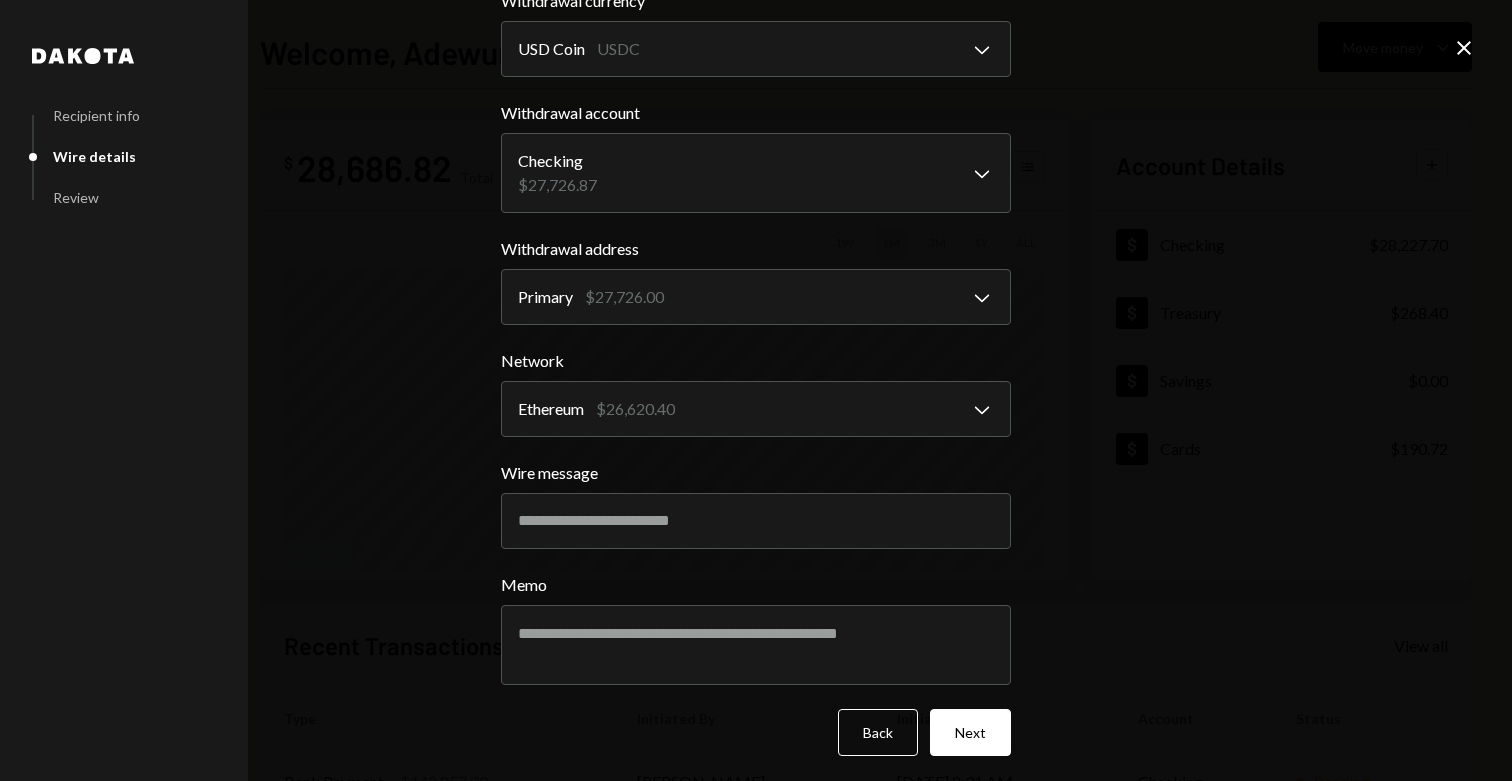 scroll, scrollTop: 238, scrollLeft: 0, axis: vertical 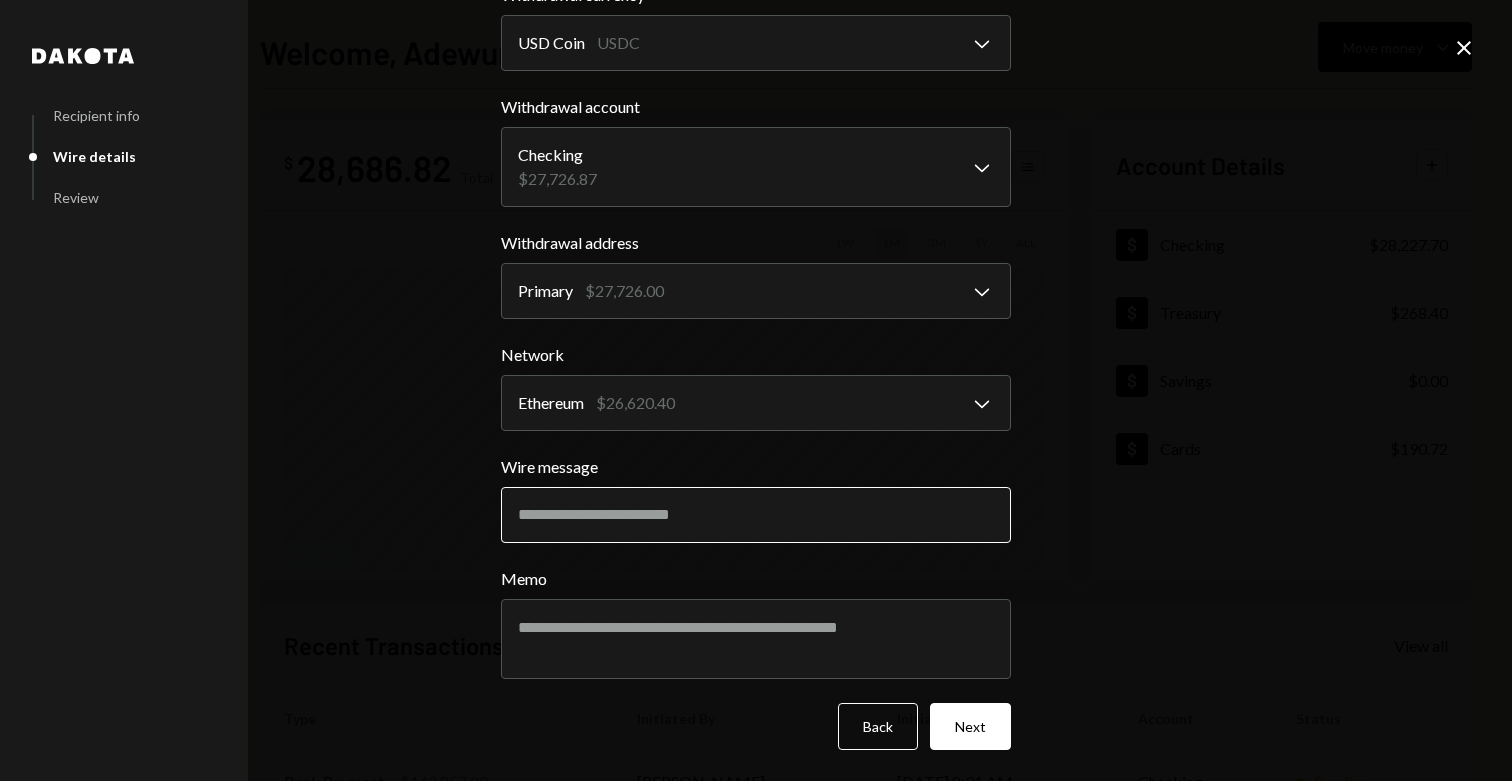 click on "Wire message" at bounding box center (756, 515) 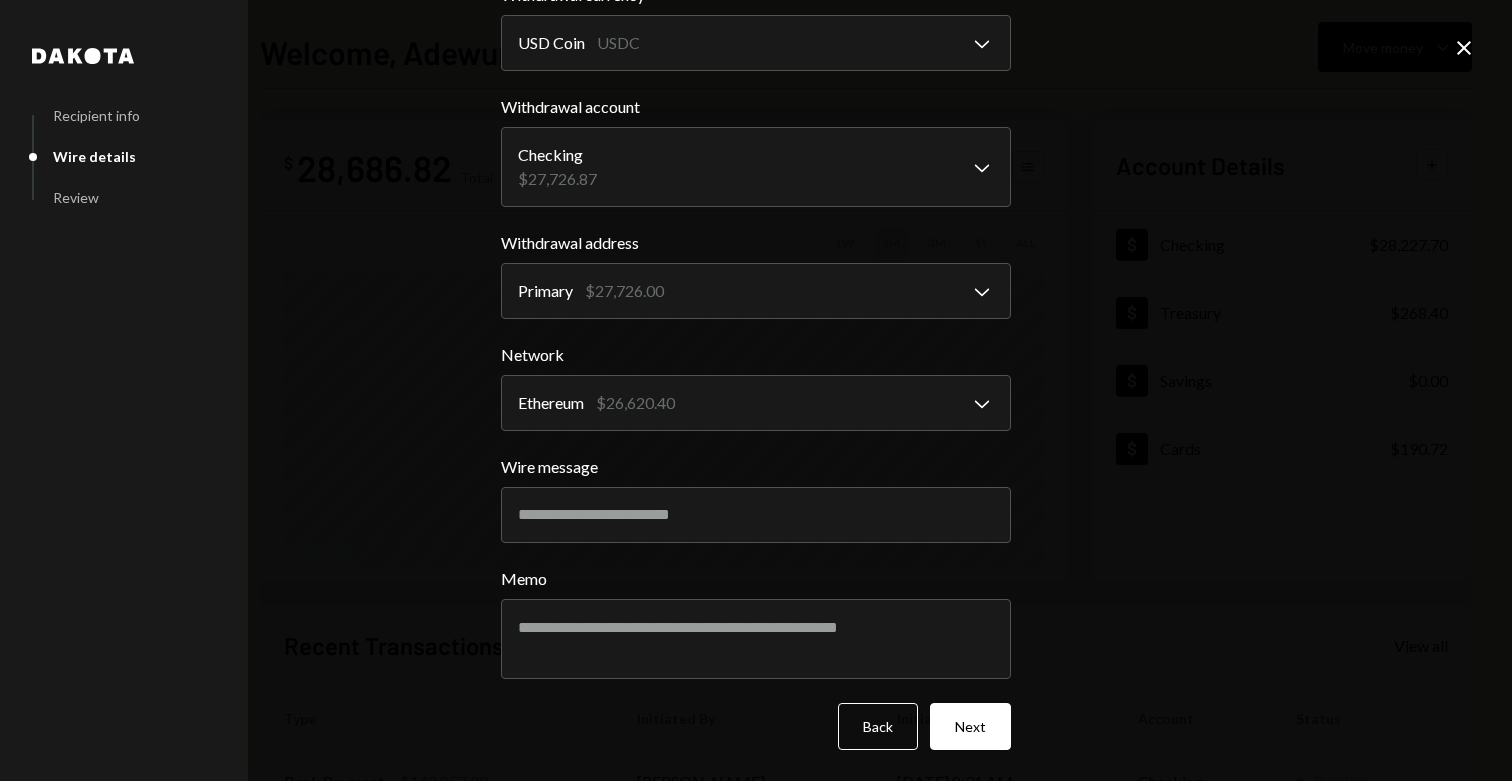 click on "**********" at bounding box center (756, 390) 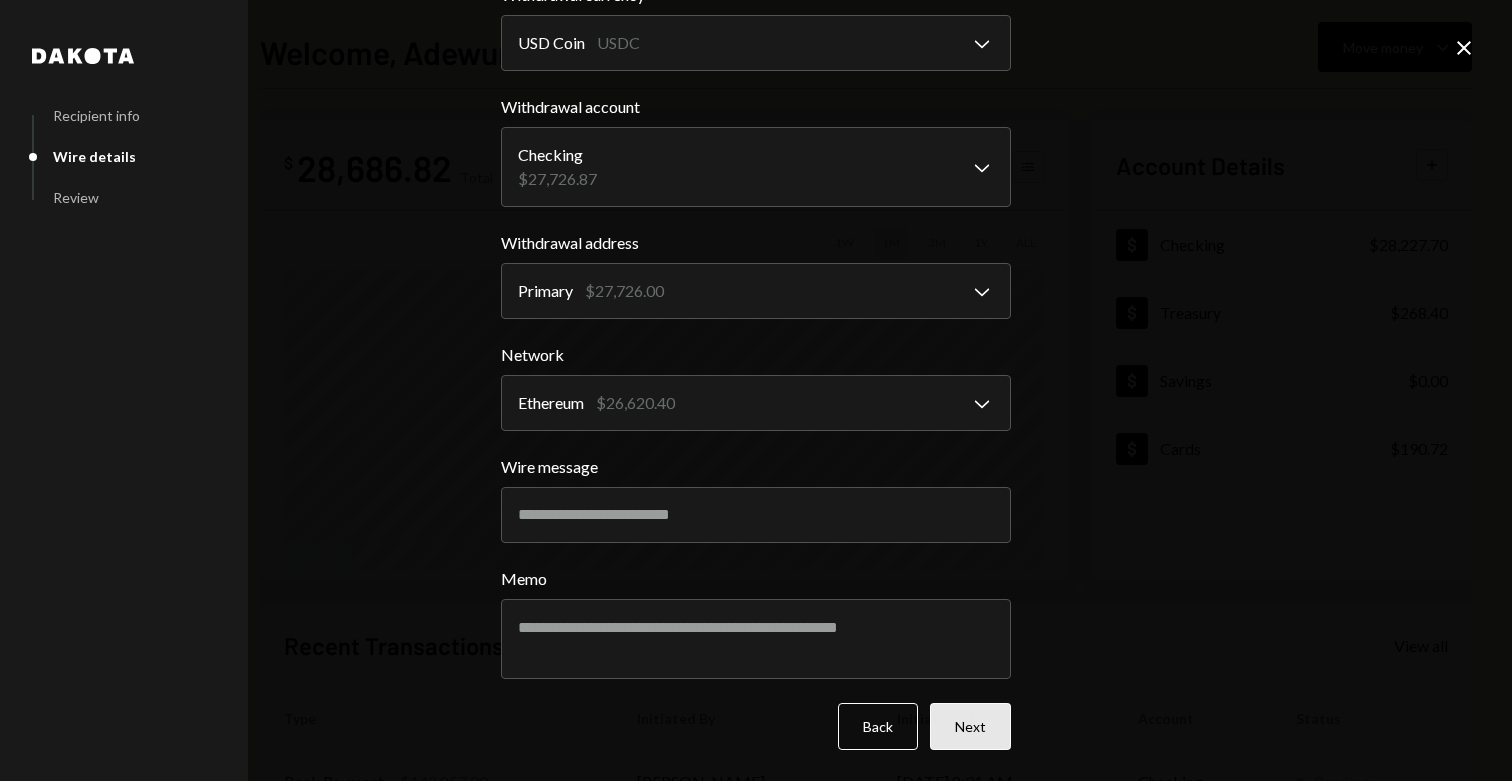 click on "Next" at bounding box center [970, 726] 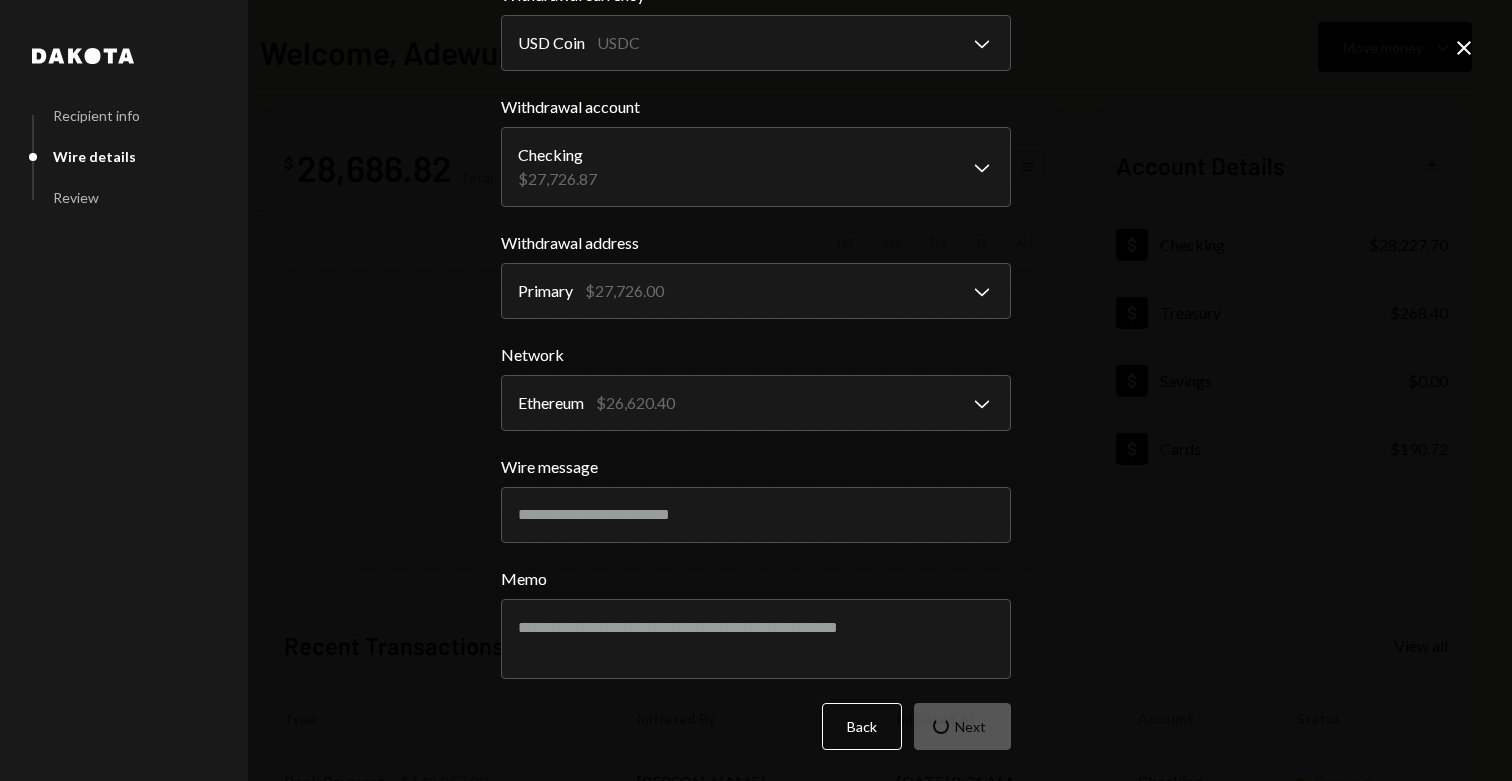 scroll, scrollTop: 0, scrollLeft: 0, axis: both 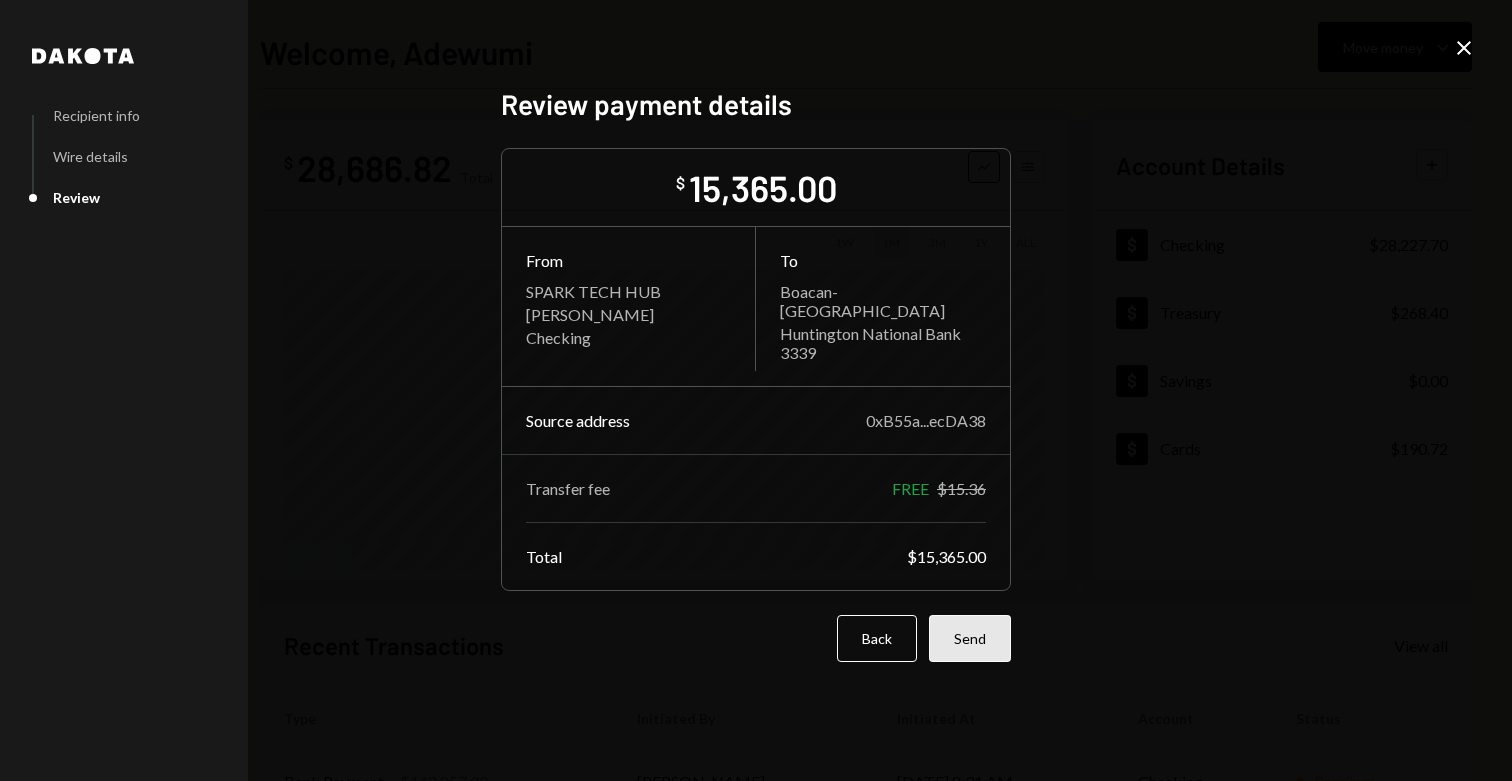 click on "Send" at bounding box center [970, 638] 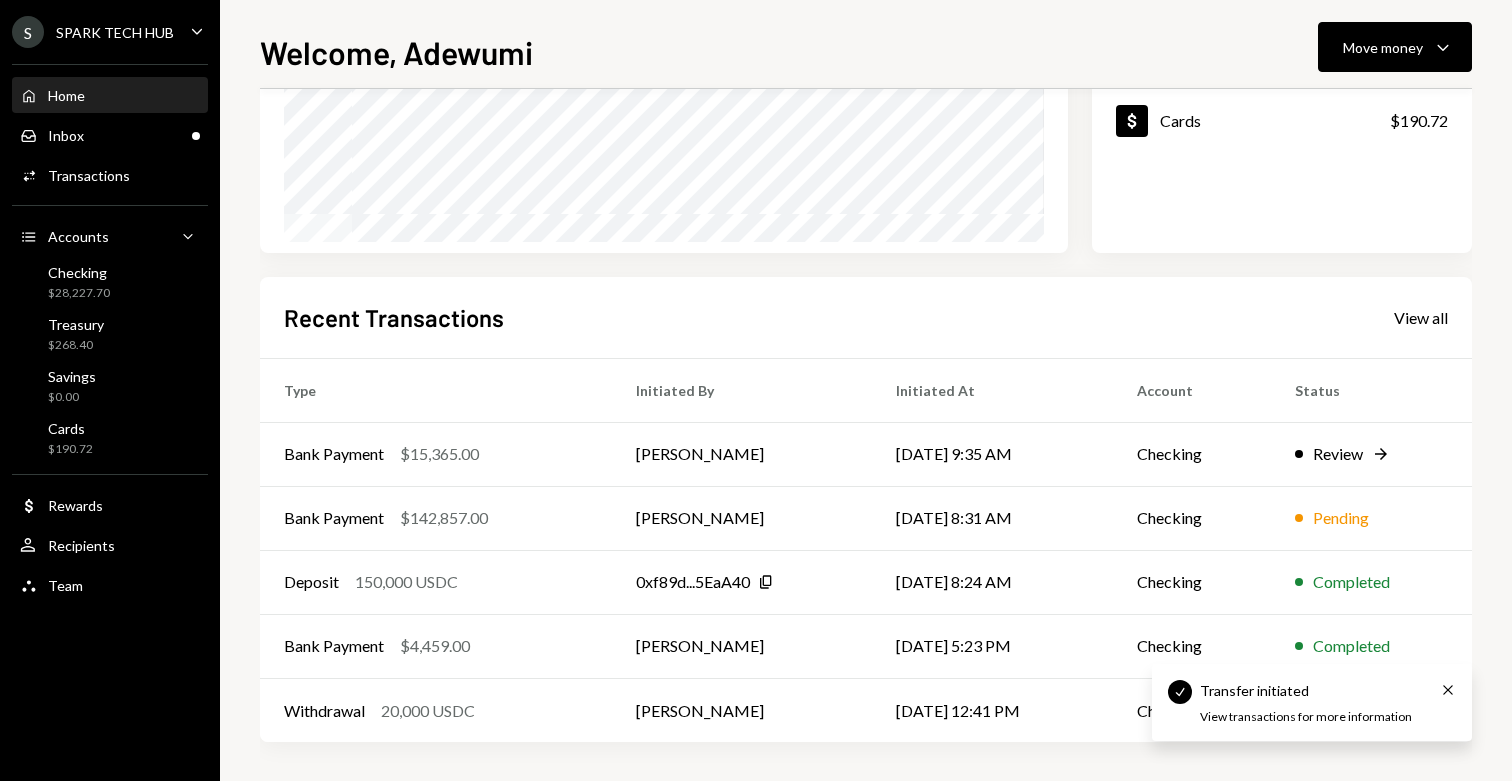 scroll, scrollTop: 329, scrollLeft: 0, axis: vertical 